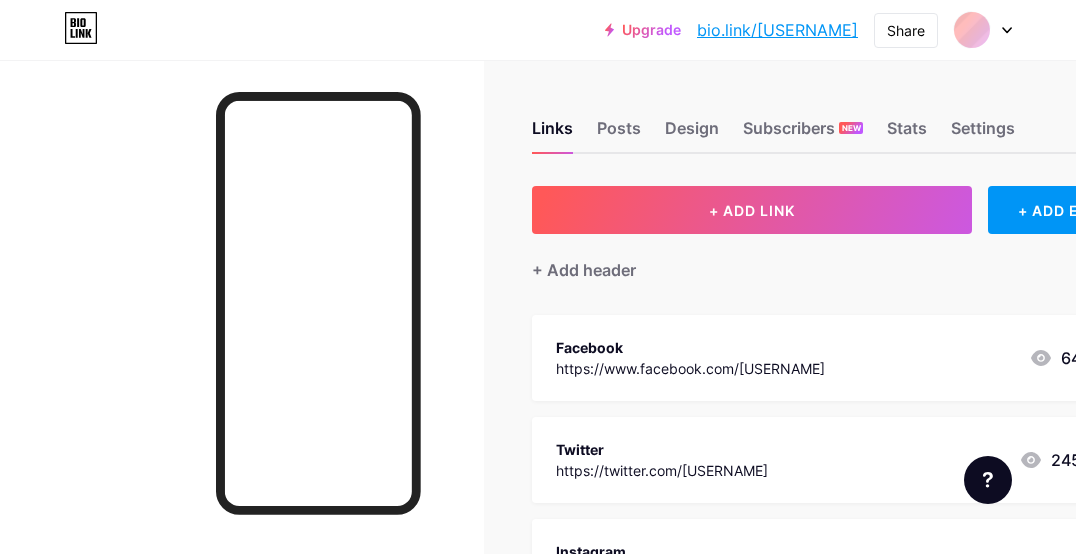 scroll, scrollTop: 0, scrollLeft: 0, axis: both 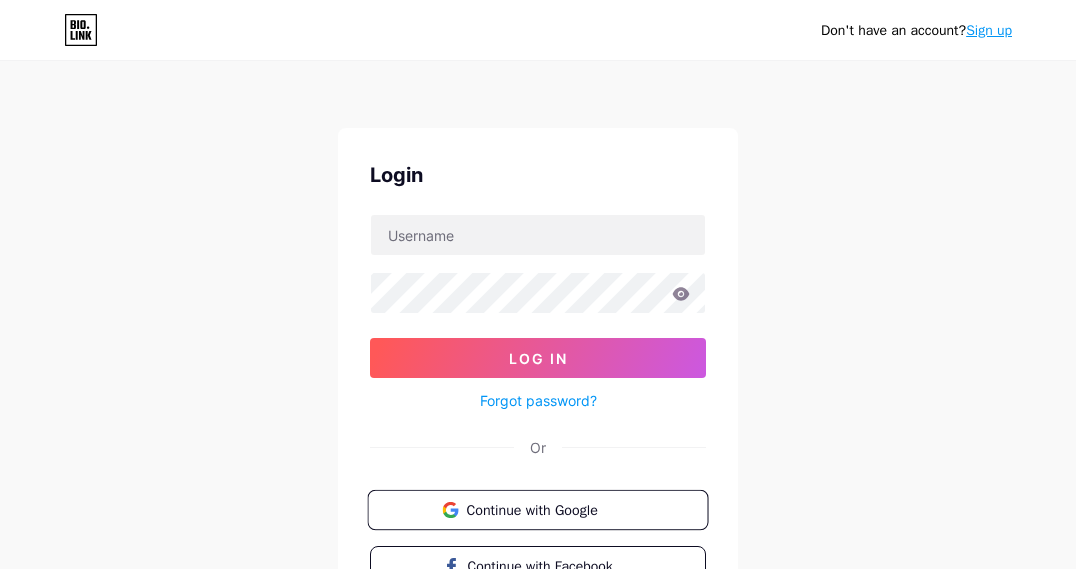 click on "Continue with Google" at bounding box center (537, 510) 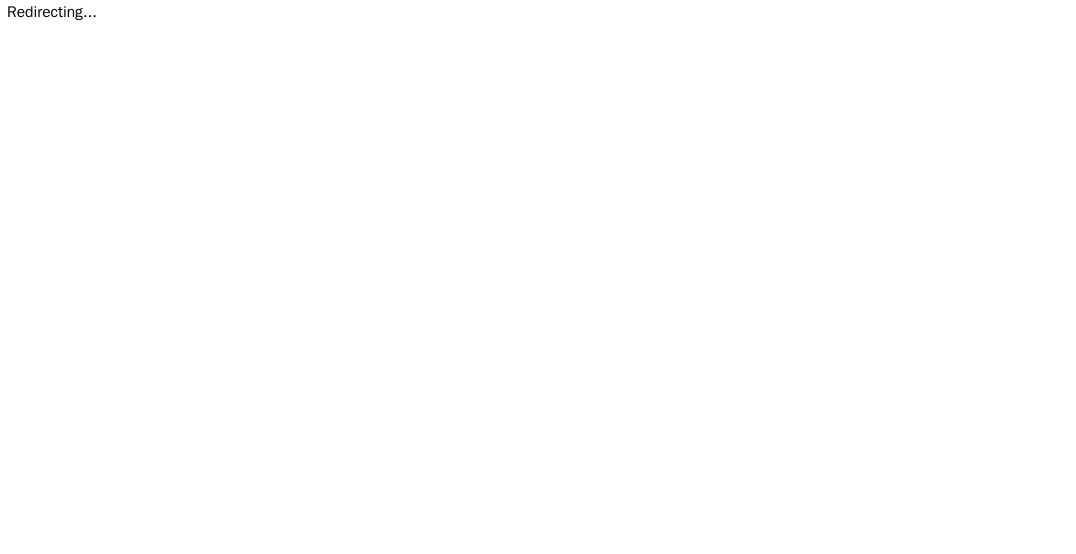 scroll, scrollTop: 0, scrollLeft: 0, axis: both 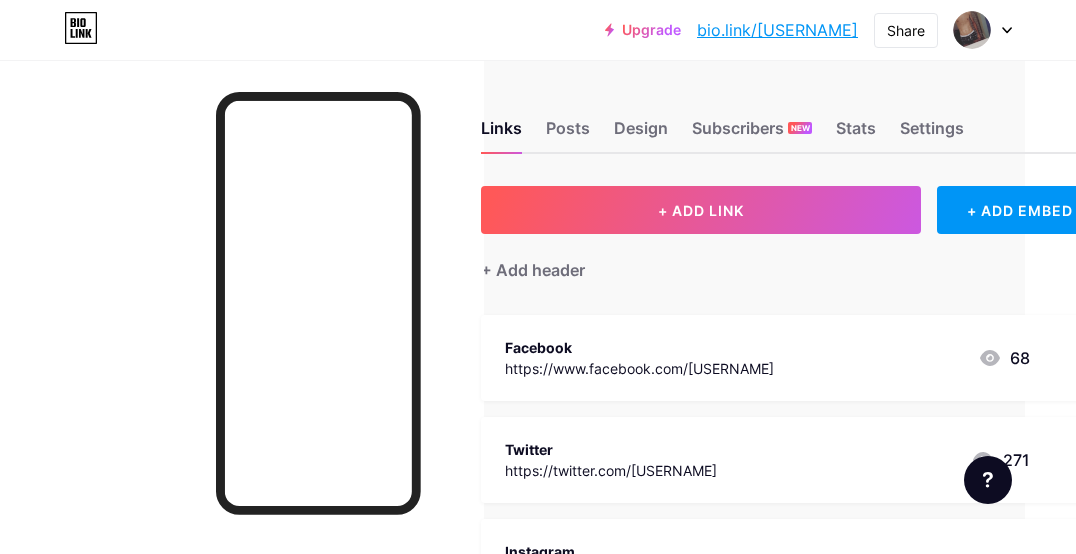 click on "bio.link/[USERNAME]" at bounding box center (777, 30) 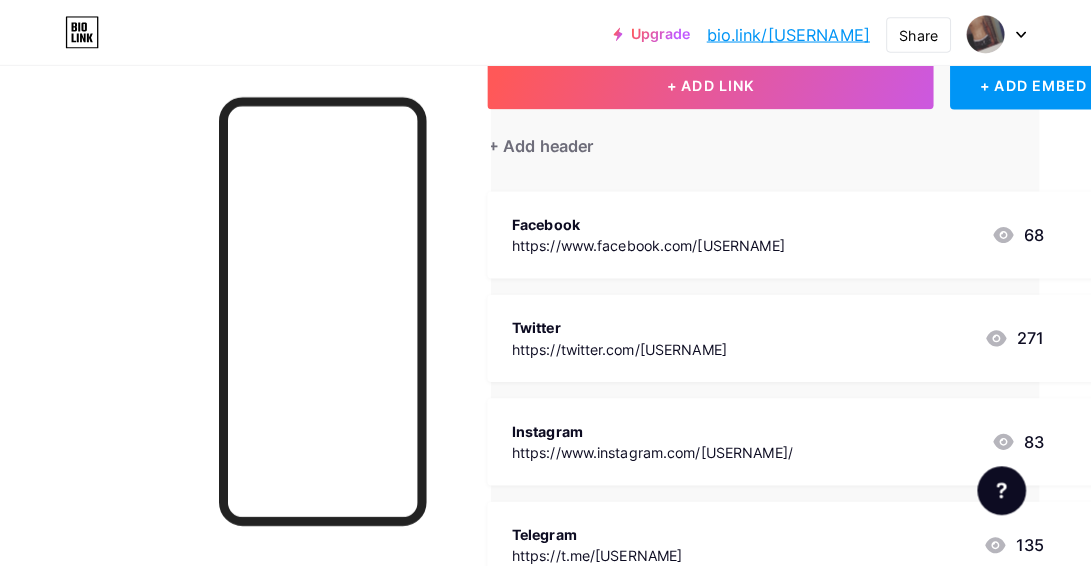 scroll, scrollTop: 131, scrollLeft: 51, axis: both 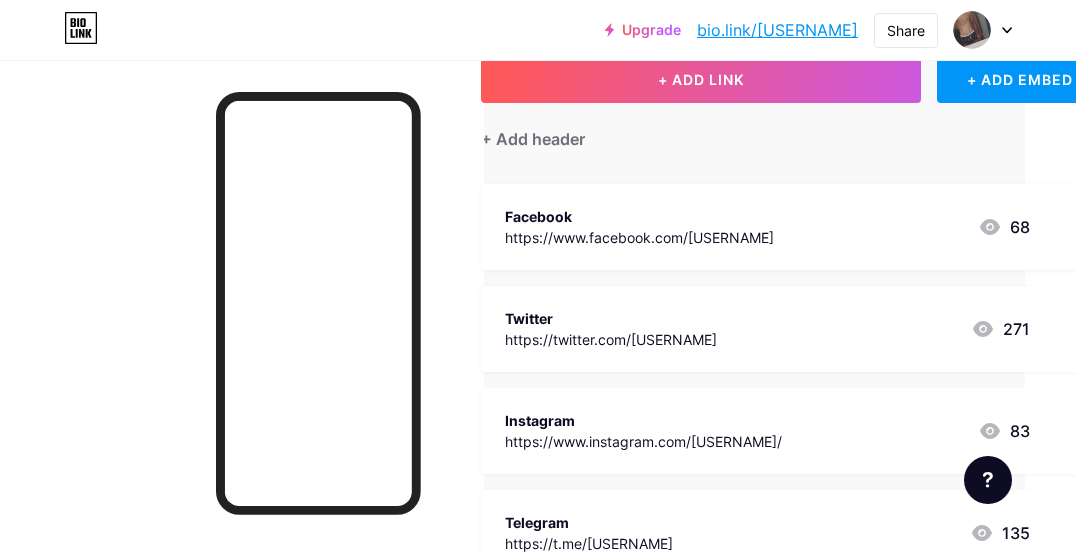 click on "https://www.instagram.com/[USERNAME]/" at bounding box center [643, 441] 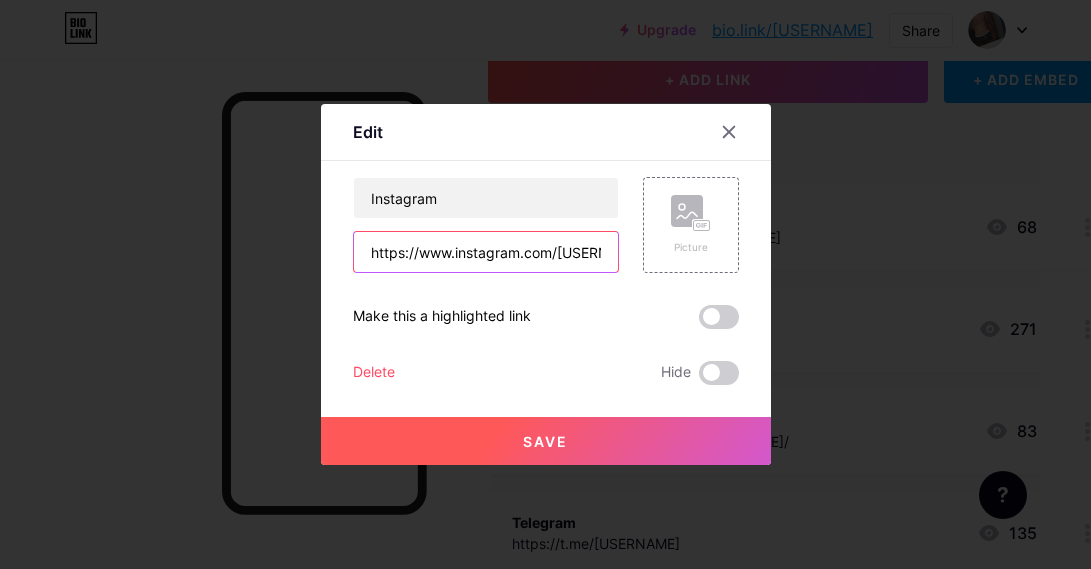 click on "https://www.instagram.com/[USERNAME]/" at bounding box center [486, 252] 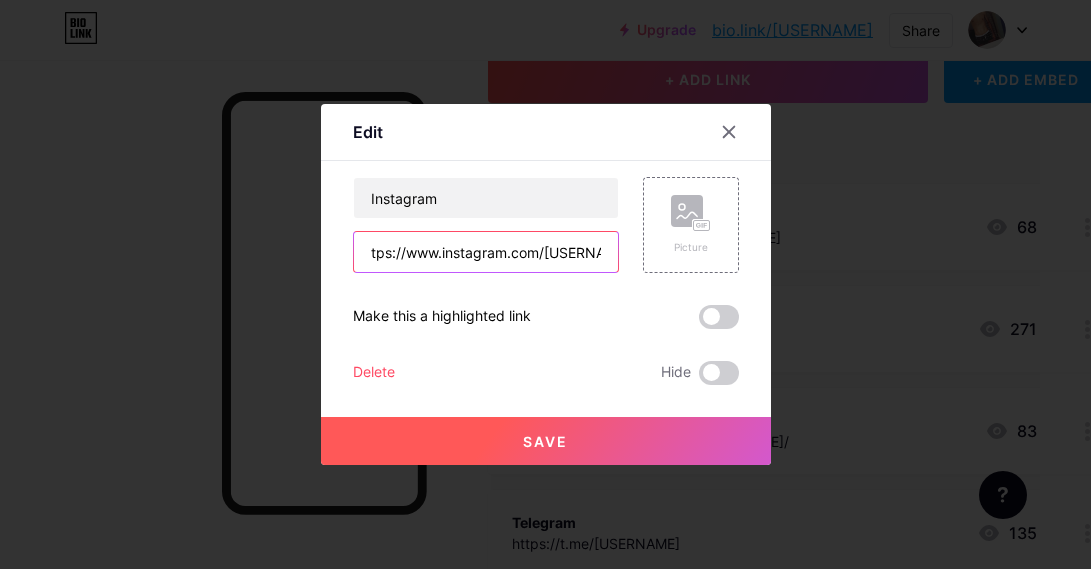 drag, startPoint x: 459, startPoint y: 244, endPoint x: 626, endPoint y: 244, distance: 167 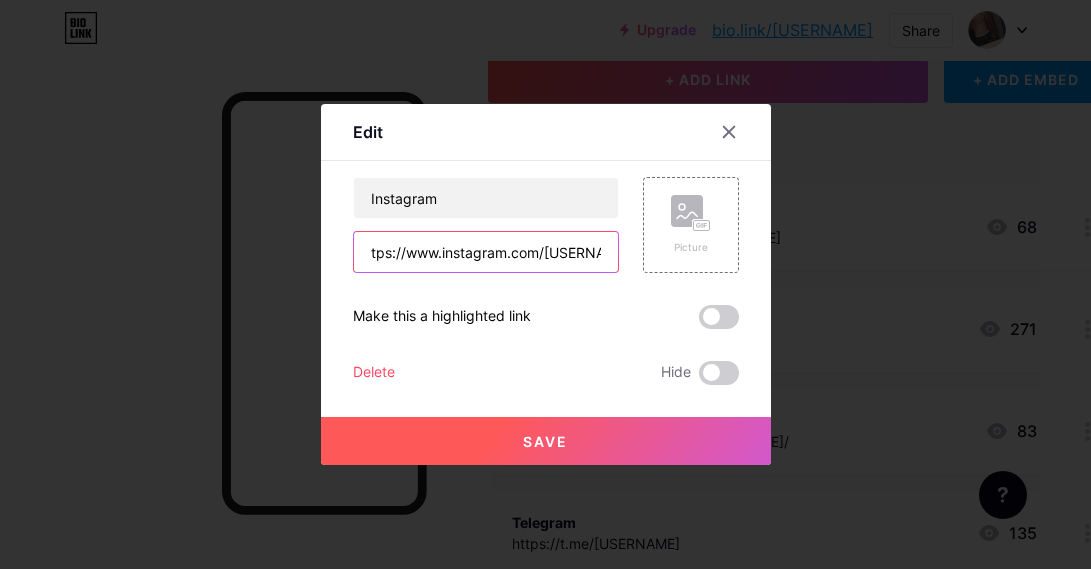 scroll, scrollTop: 0, scrollLeft: 18, axis: horizontal 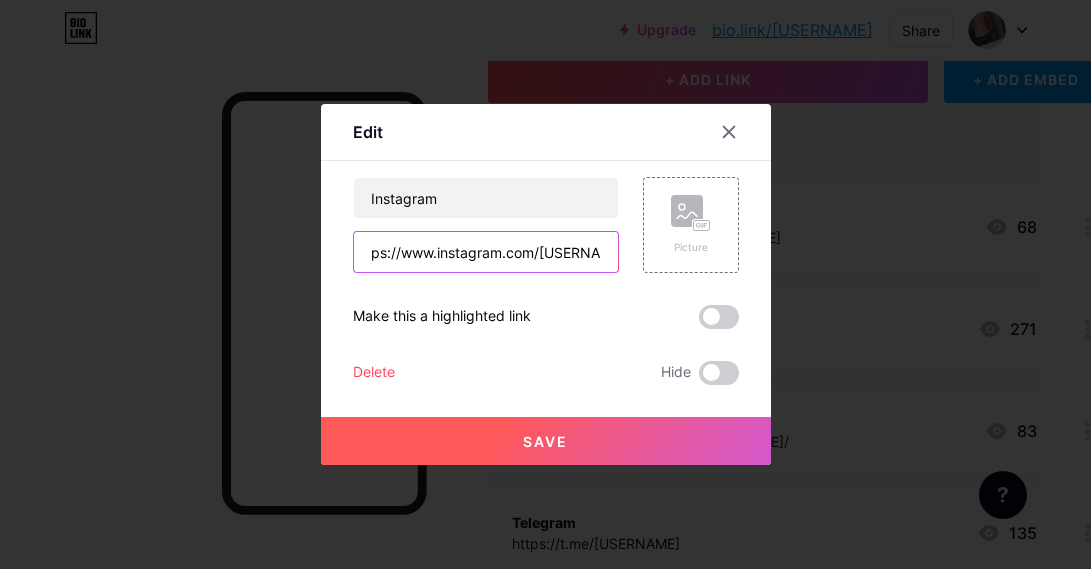 type on "https://www.instagram.com/[USERNAME]/" 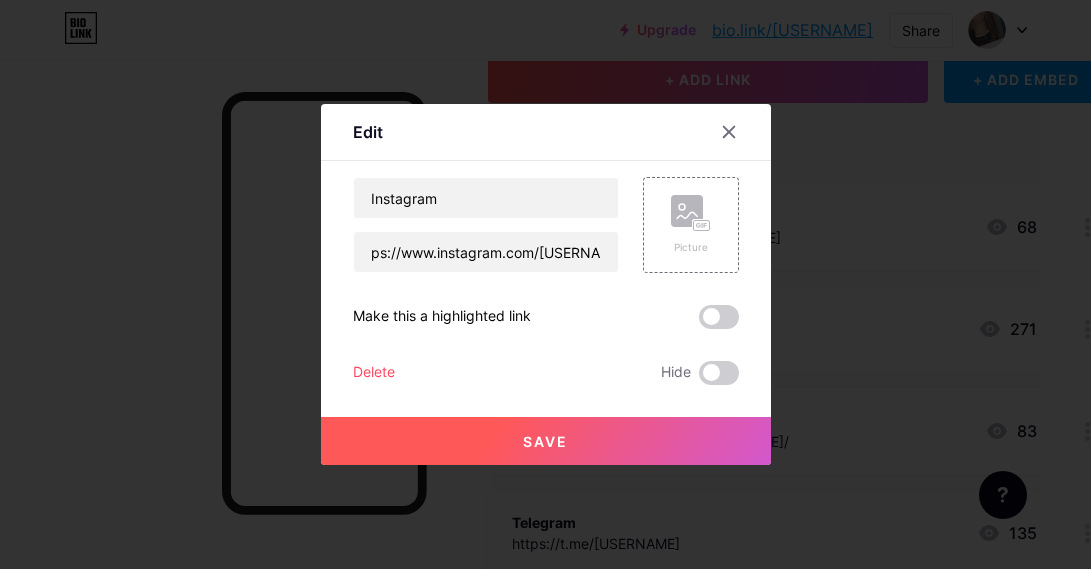 click on "Save" at bounding box center [545, 441] 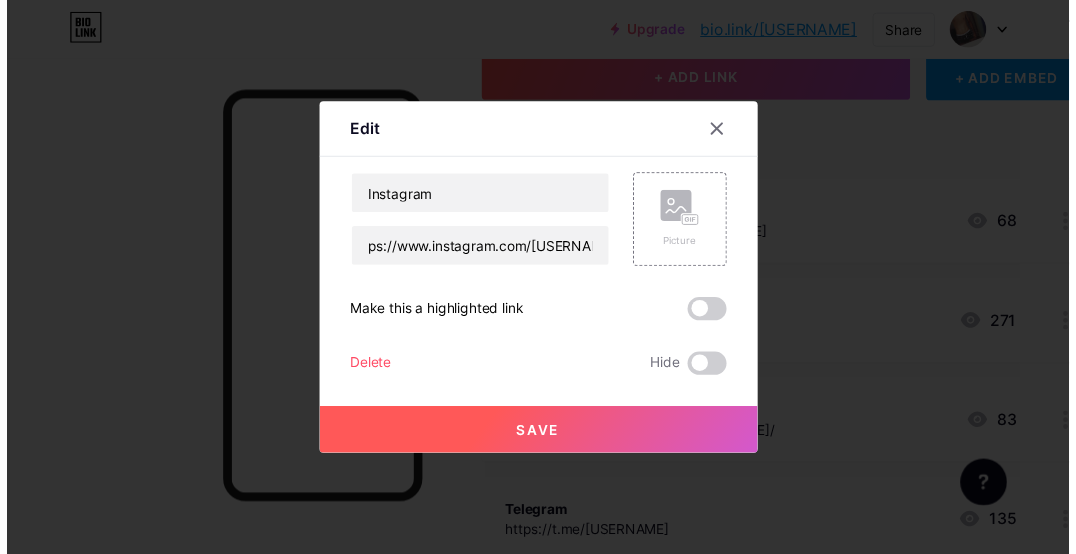 scroll, scrollTop: 0, scrollLeft: 0, axis: both 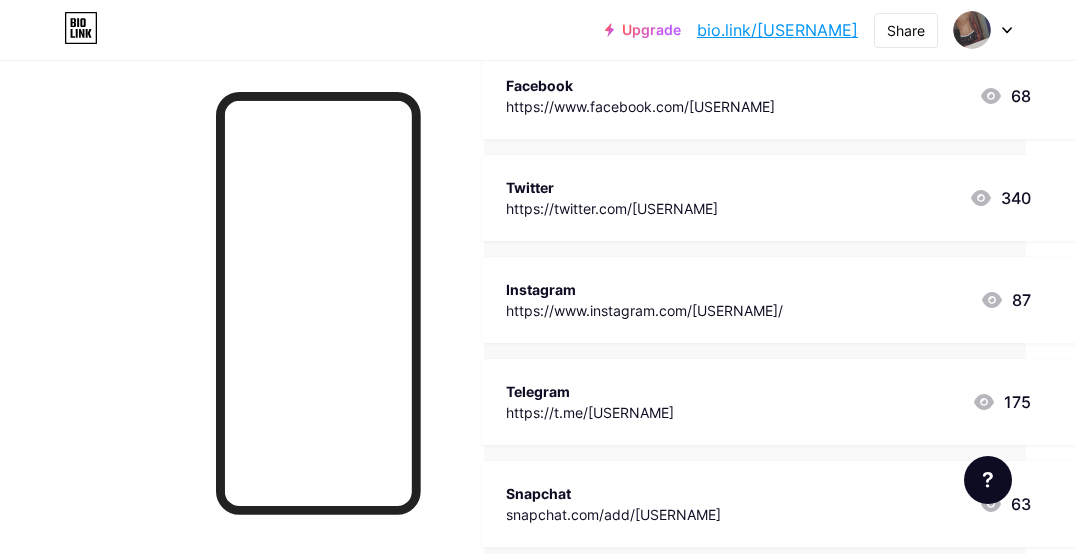 click on "Telegram
https://t.me/[USERNAME]
[NUMBER]" at bounding box center [768, 402] 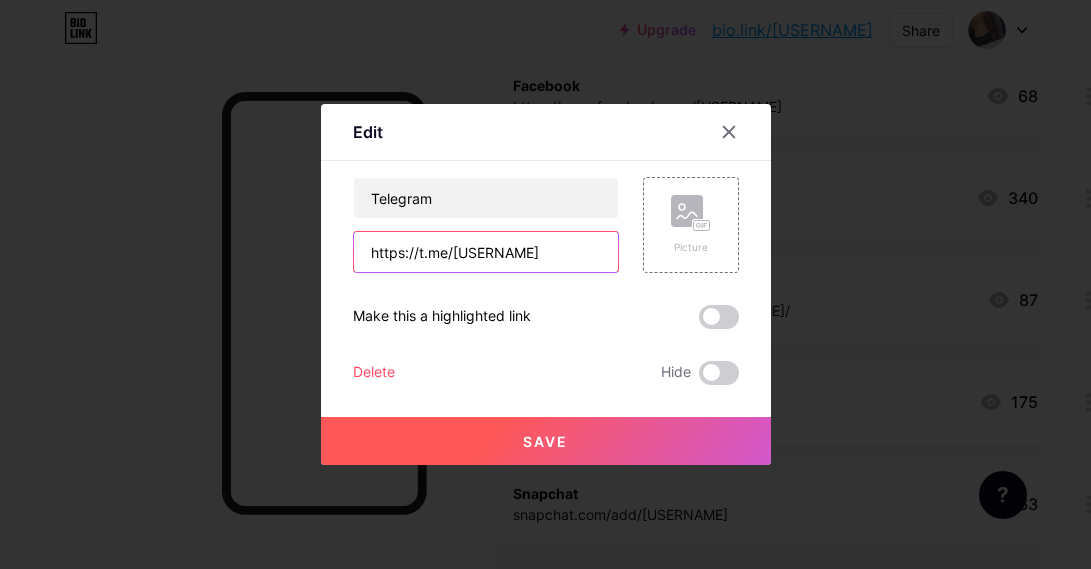 drag, startPoint x: 536, startPoint y: 258, endPoint x: 357, endPoint y: 240, distance: 179.90276 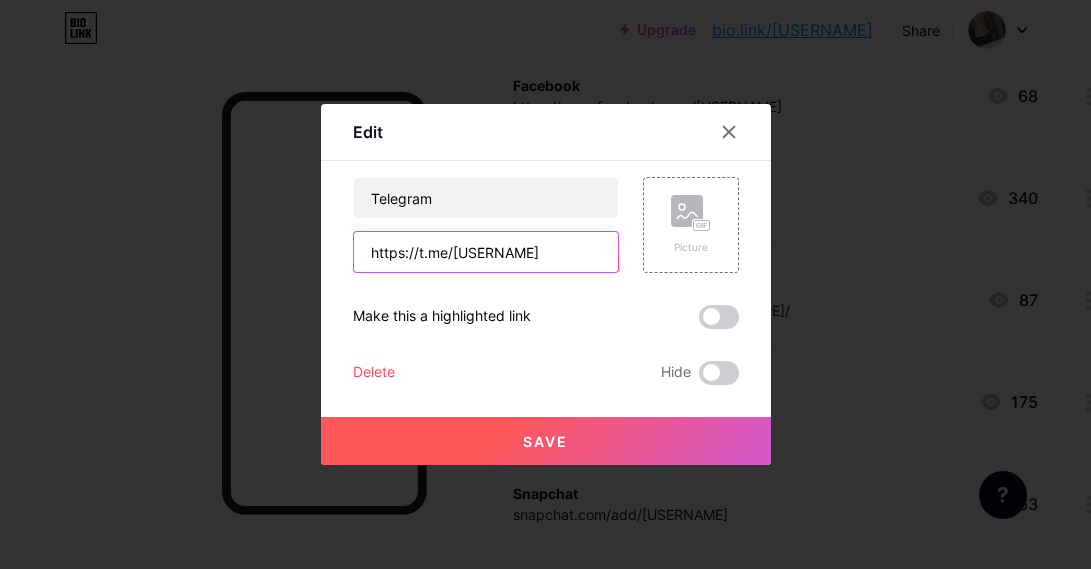 paste on "aljdroop" 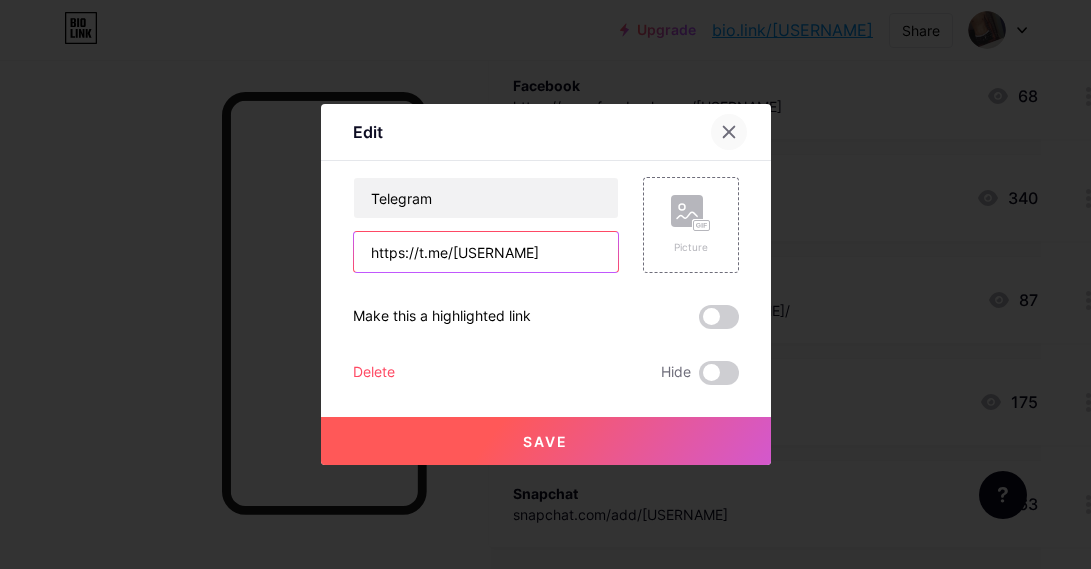 type on "https://t.me/[USERNAME]" 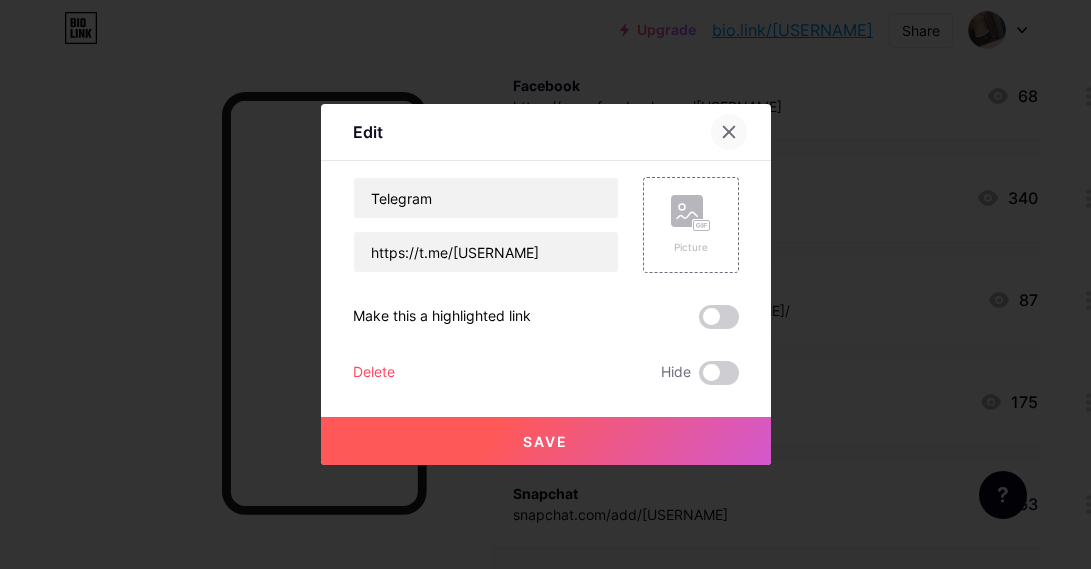 click at bounding box center [729, 132] 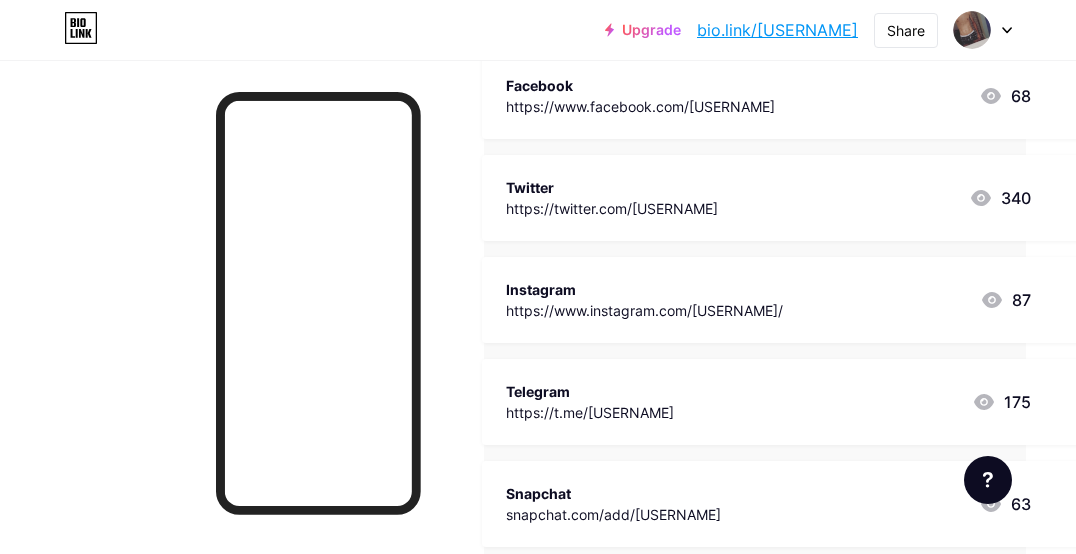 click on "Telegram
https://t.me/[USERNAME]
[NUMBER]" at bounding box center [792, 402] 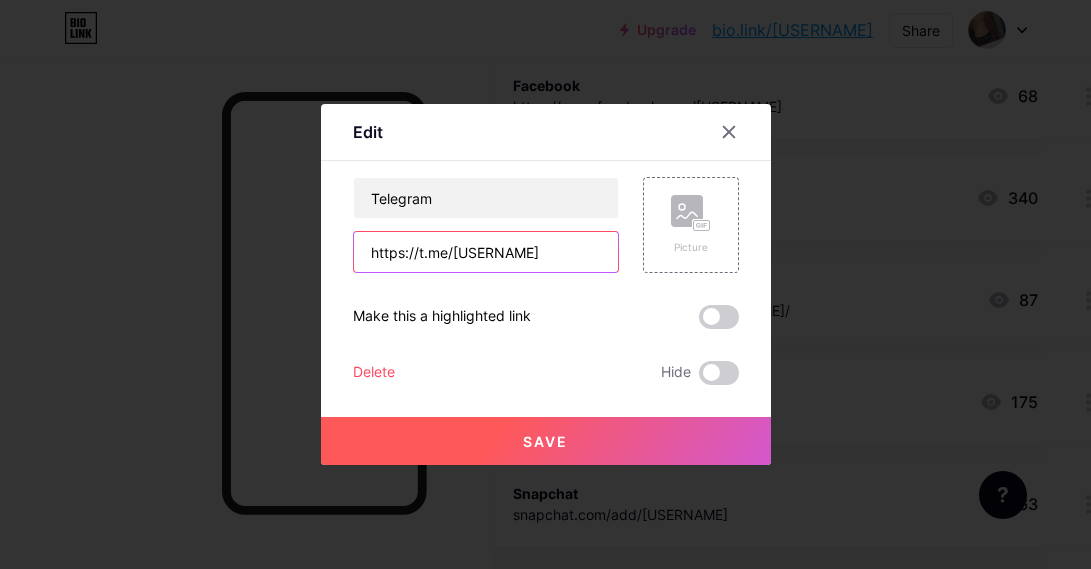 drag, startPoint x: 543, startPoint y: 261, endPoint x: 327, endPoint y: 245, distance: 216.59178 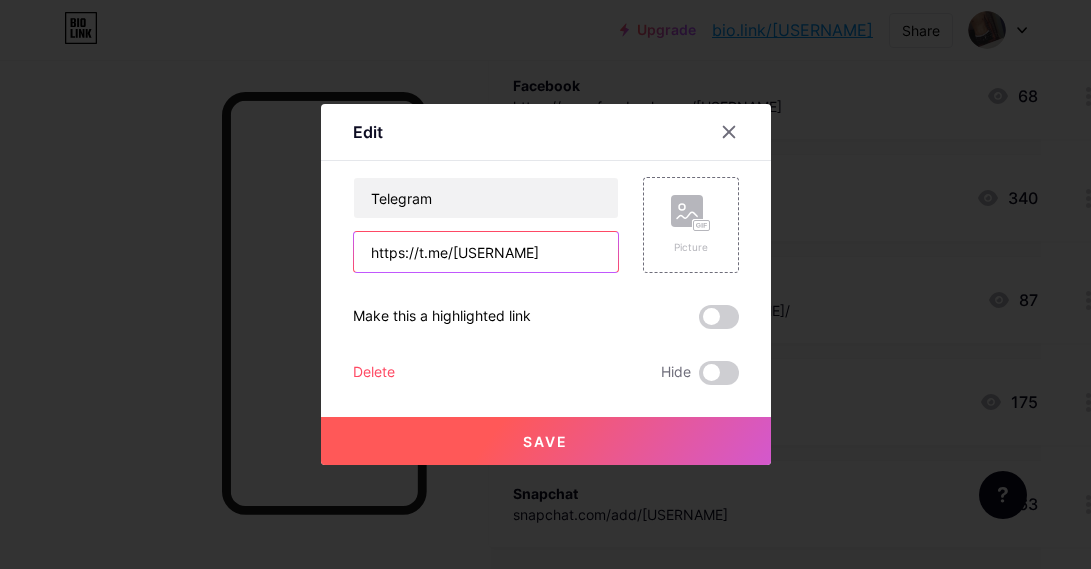 paste on "aljdroop" 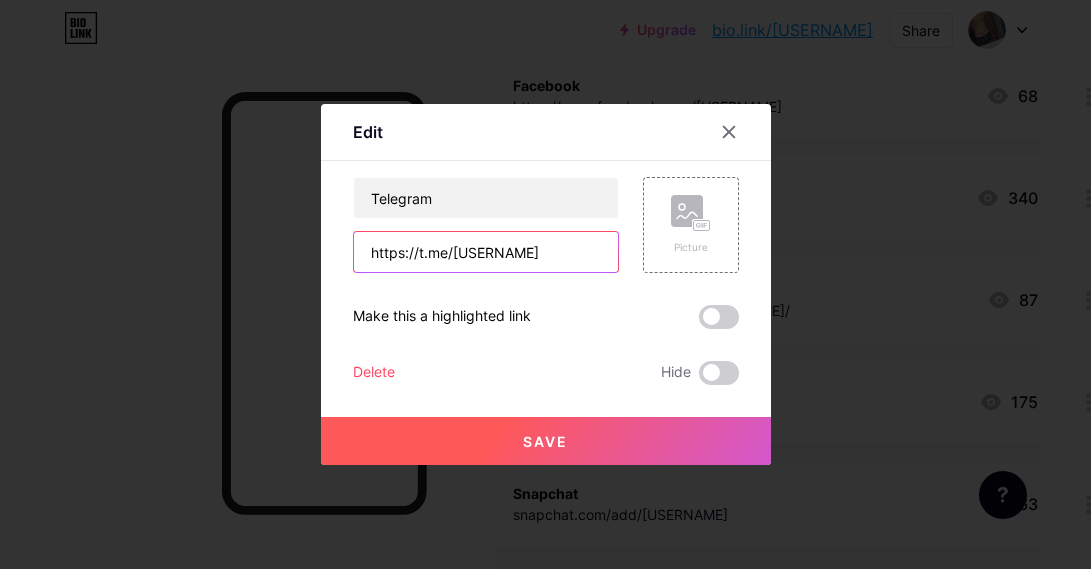 type on "https://t.me/[USERNAME]" 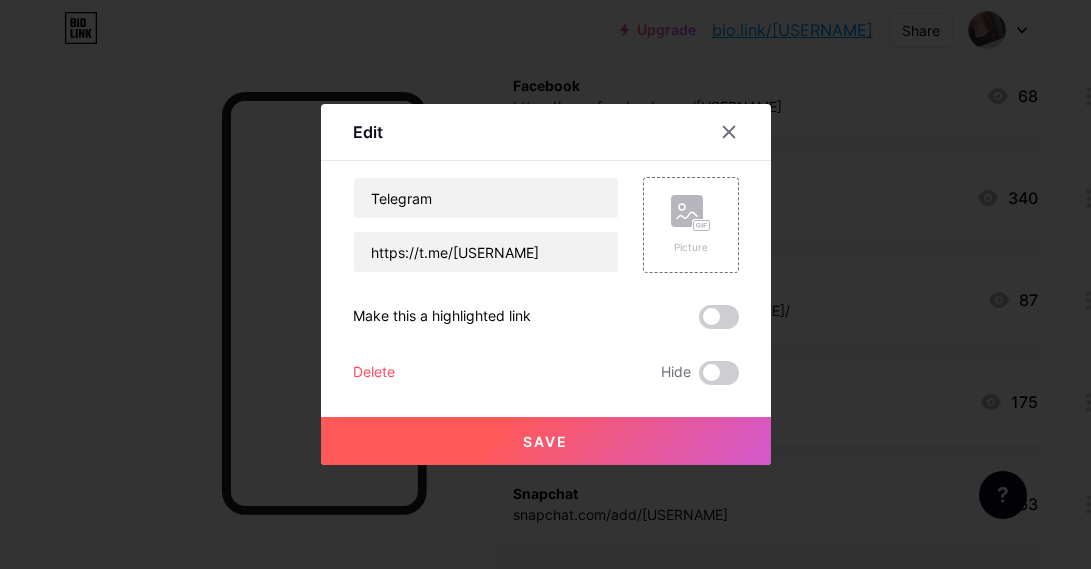 click on "Save" at bounding box center [545, 441] 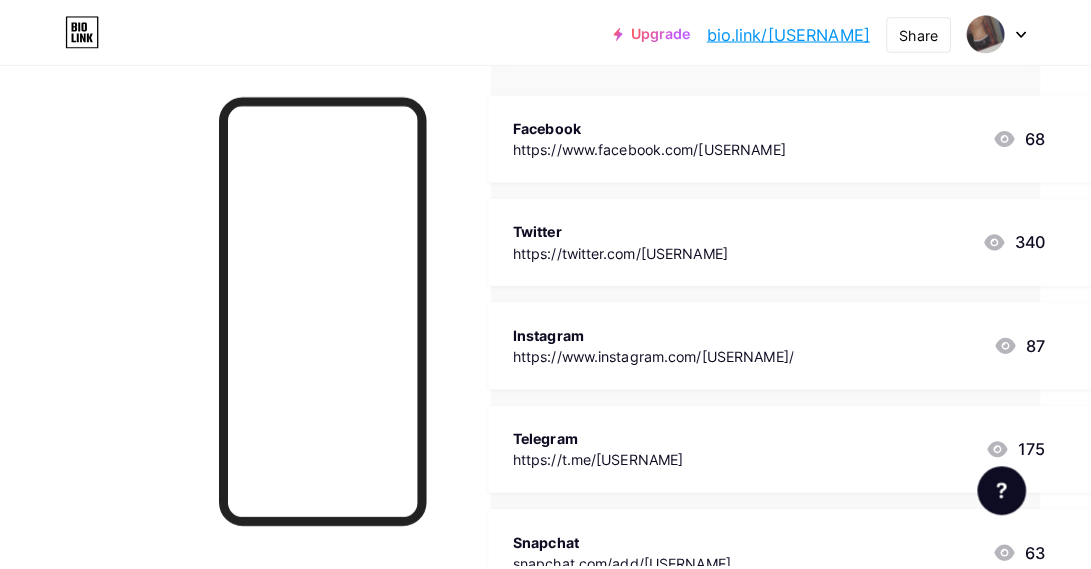 scroll, scrollTop: 218, scrollLeft: 50, axis: both 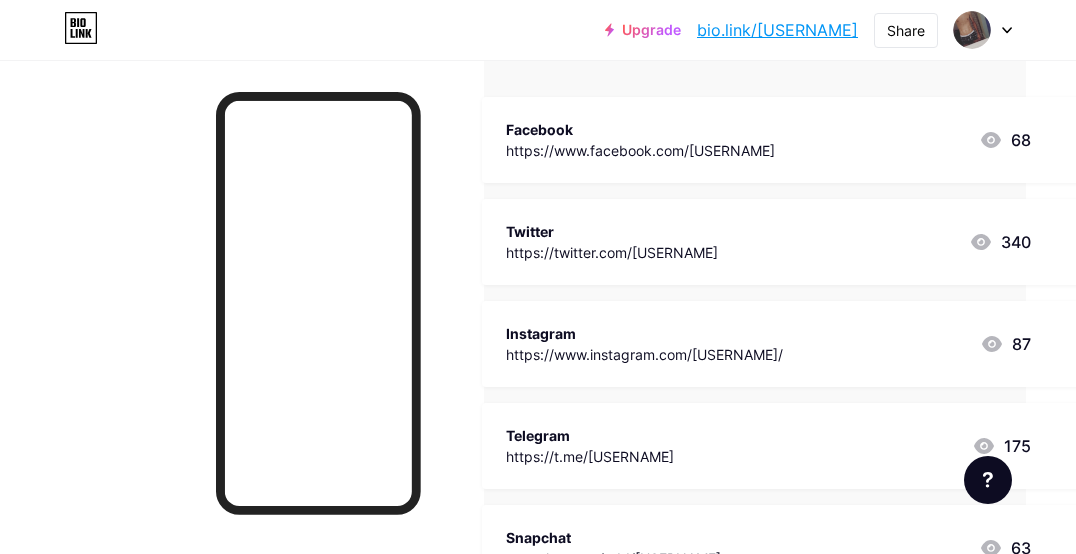 click on "https://www.facebook.com/[USERNAME]" at bounding box center [640, 150] 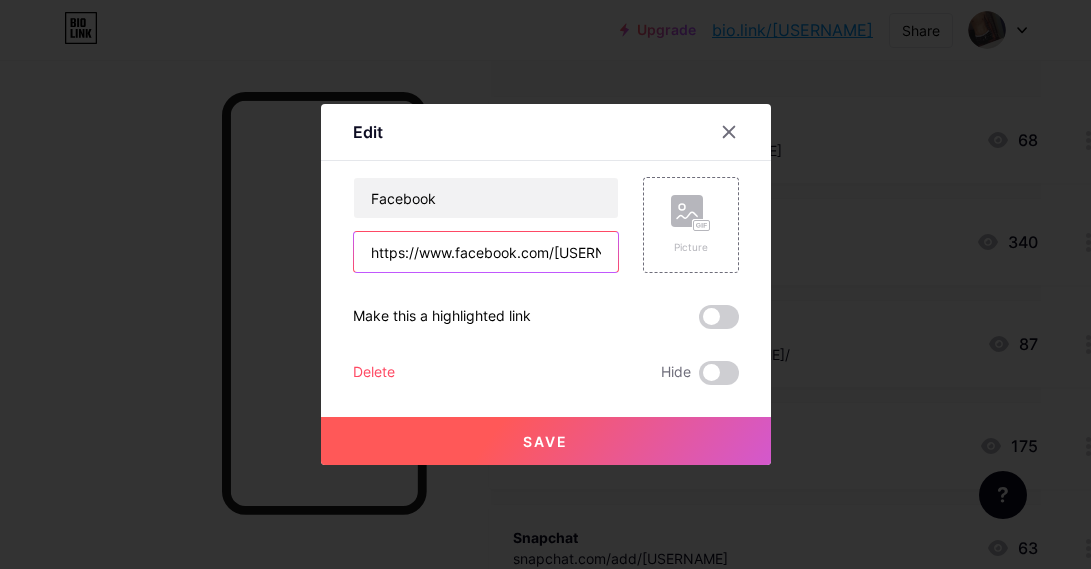 scroll, scrollTop: 0, scrollLeft: 4, axis: horizontal 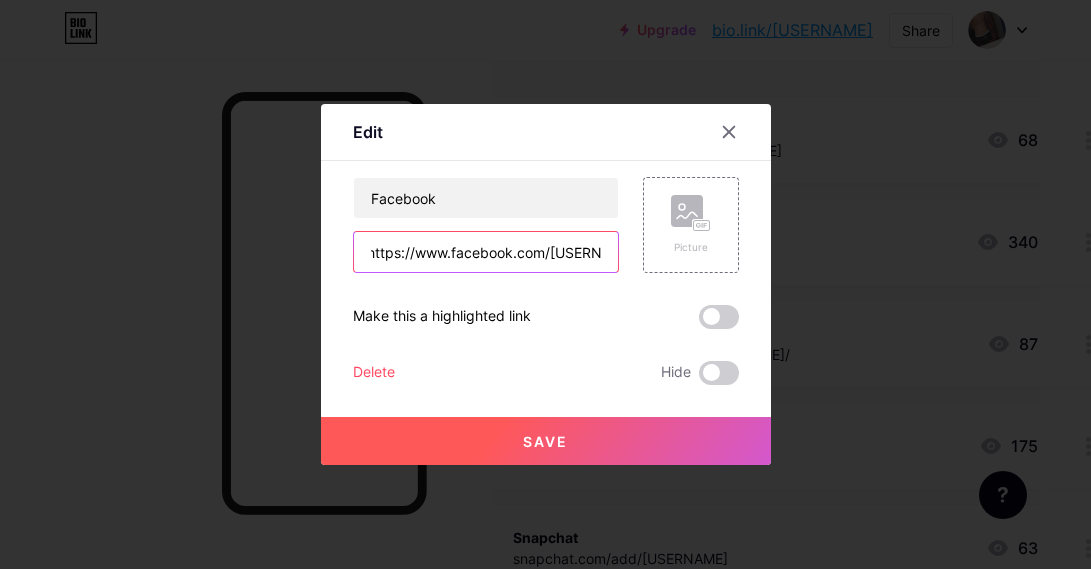 drag, startPoint x: 591, startPoint y: 253, endPoint x: 536, endPoint y: 255, distance: 55.03635 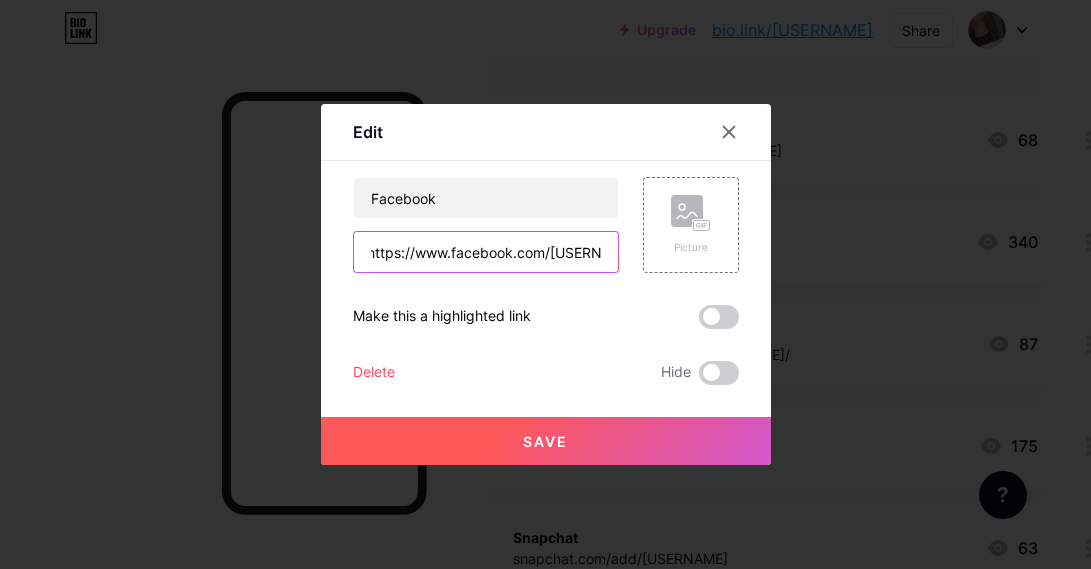 drag, startPoint x: 596, startPoint y: 256, endPoint x: 539, endPoint y: 257, distance: 57.00877 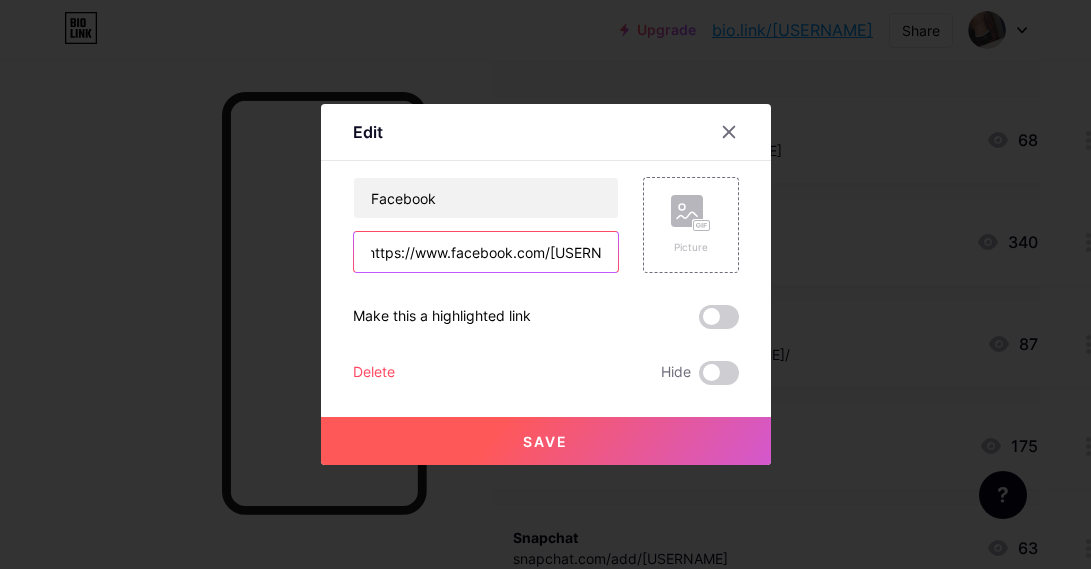 click on "https://www.facebook.com/[USERNAME]" at bounding box center [486, 252] 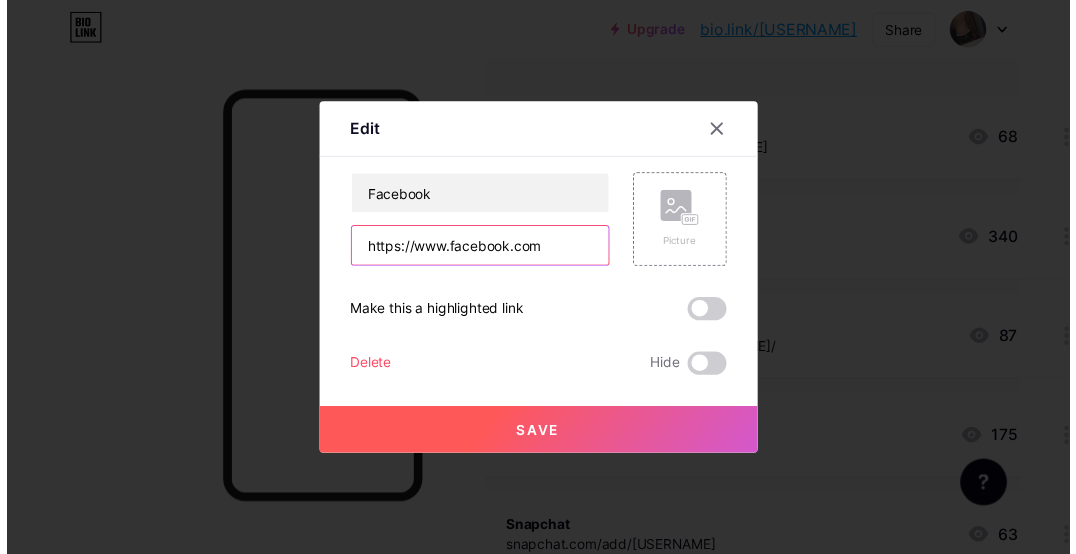 scroll, scrollTop: 0, scrollLeft: 0, axis: both 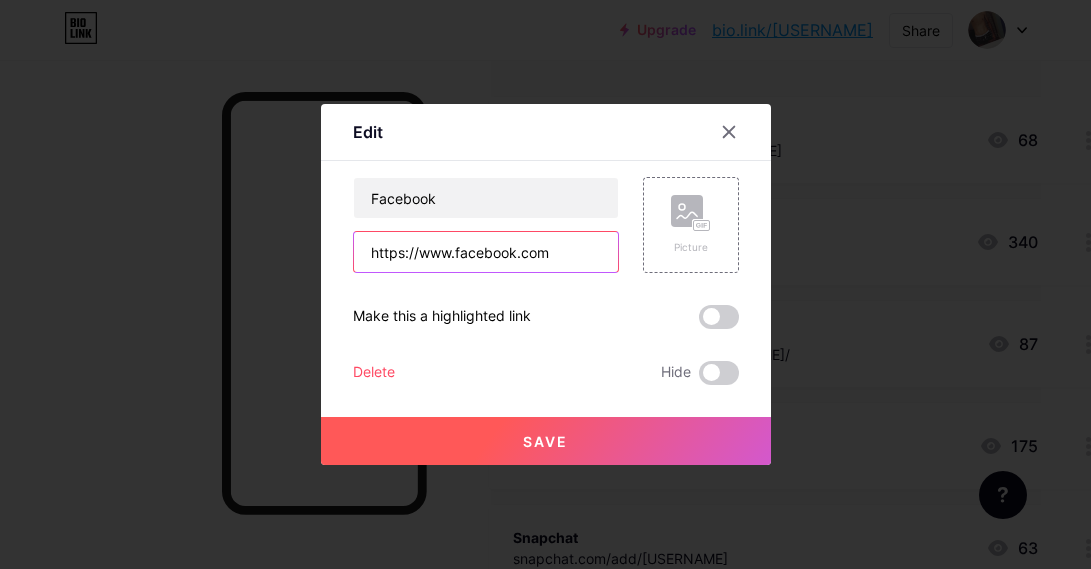 type on "https://www.facebook.com" 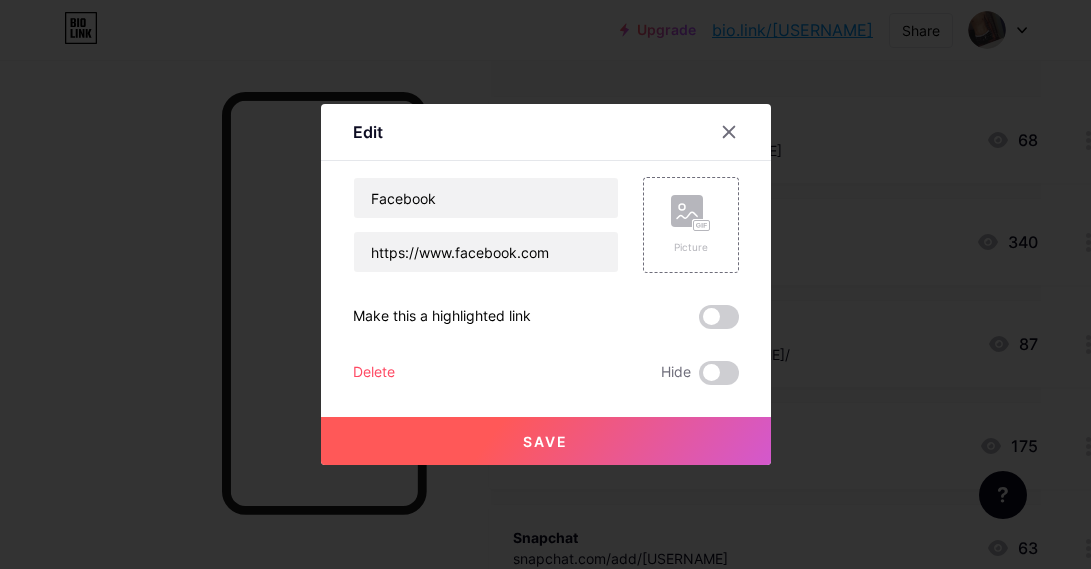 click on "Save" at bounding box center (546, 441) 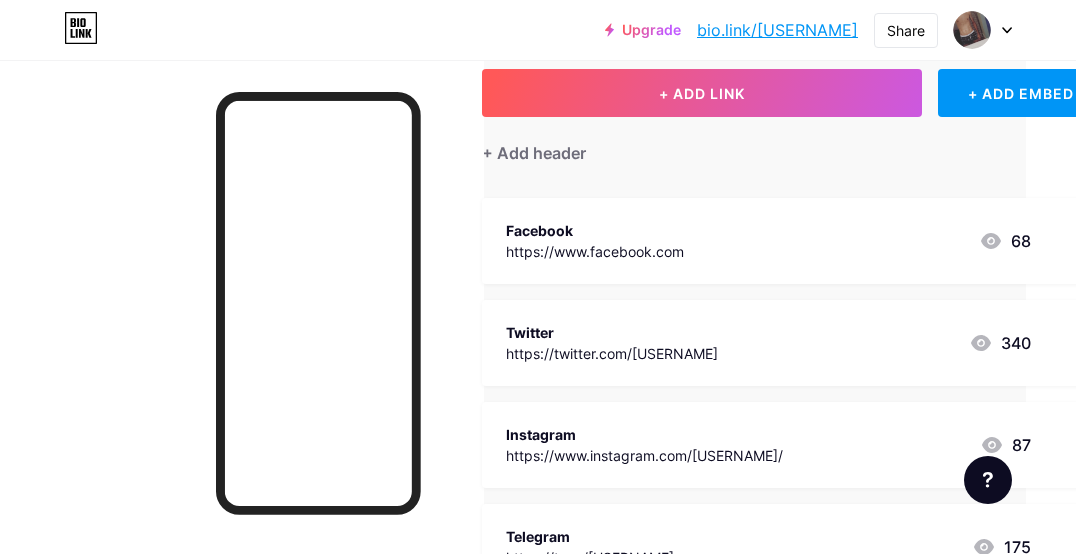 scroll, scrollTop: 0, scrollLeft: 50, axis: horizontal 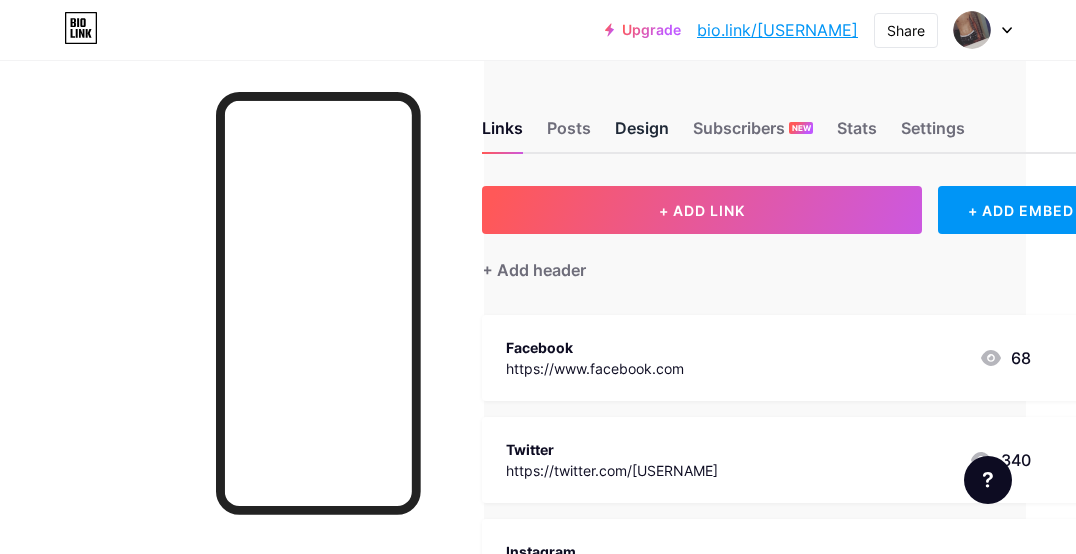 click on "Design" at bounding box center (642, 134) 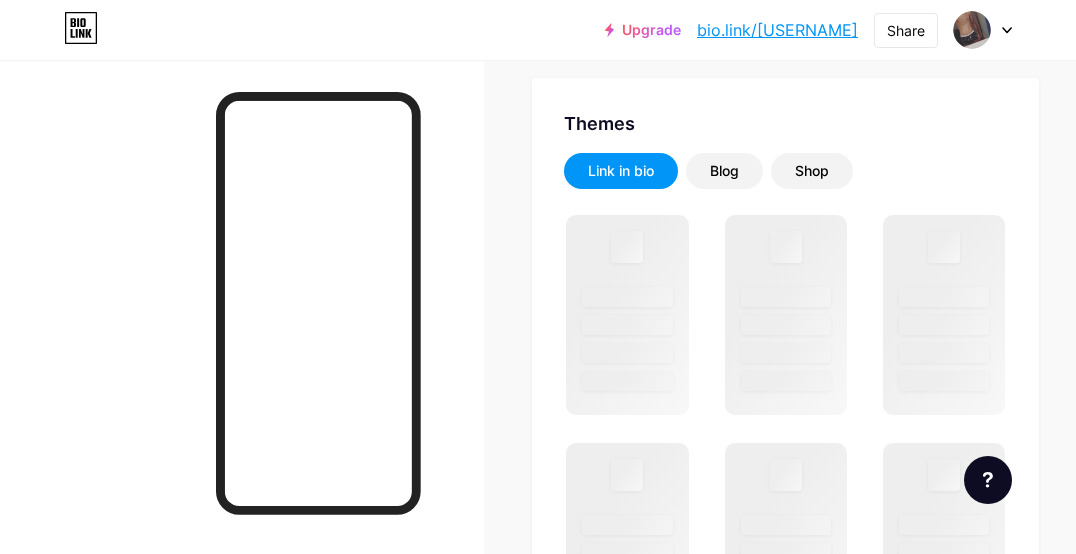 scroll, scrollTop: 394, scrollLeft: 0, axis: vertical 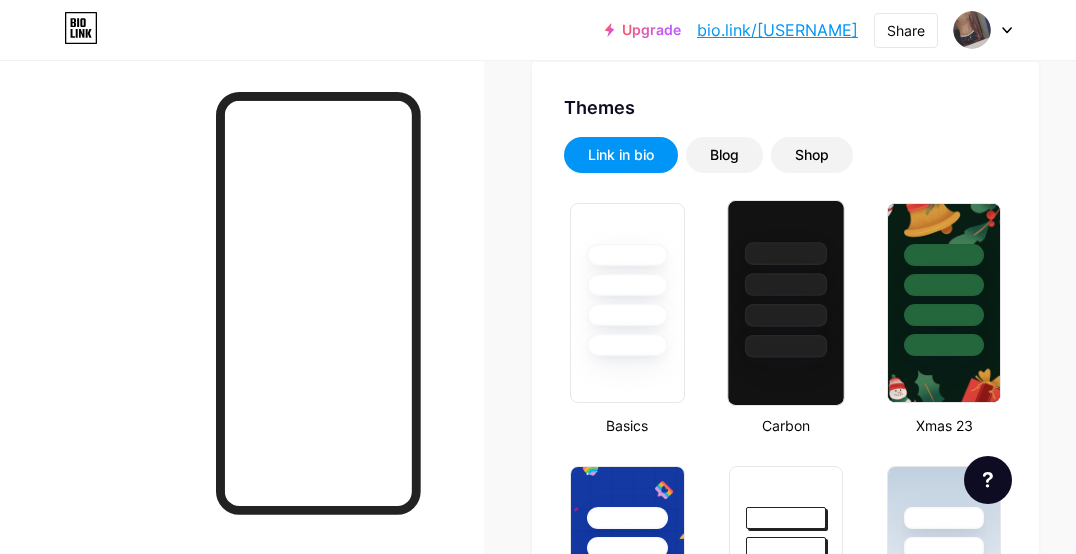 click at bounding box center (786, 279) 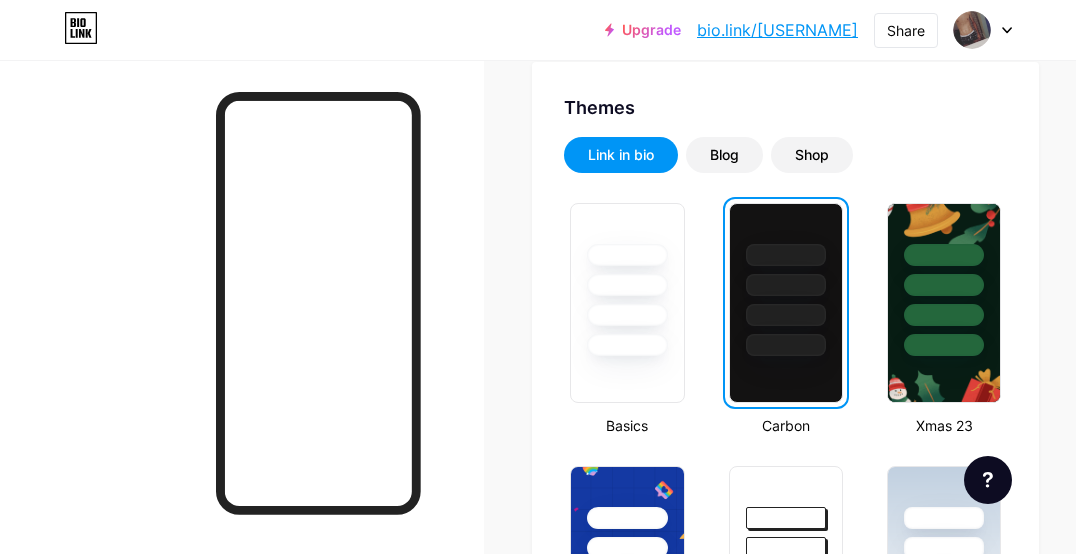 click on "bio.link/[USERNAME]" at bounding box center [777, 30] 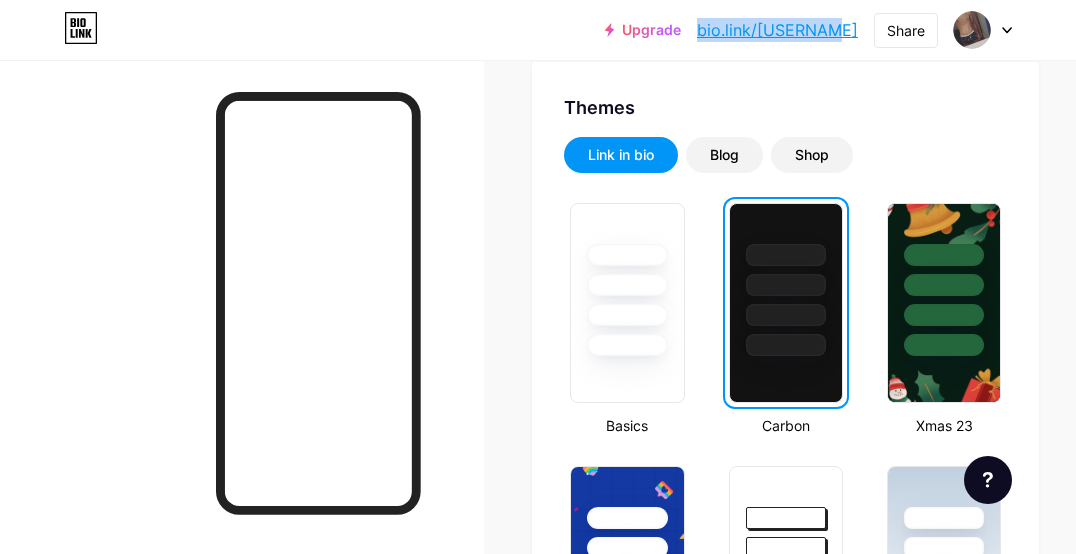 copy on "bio.link/[USERNAME]" 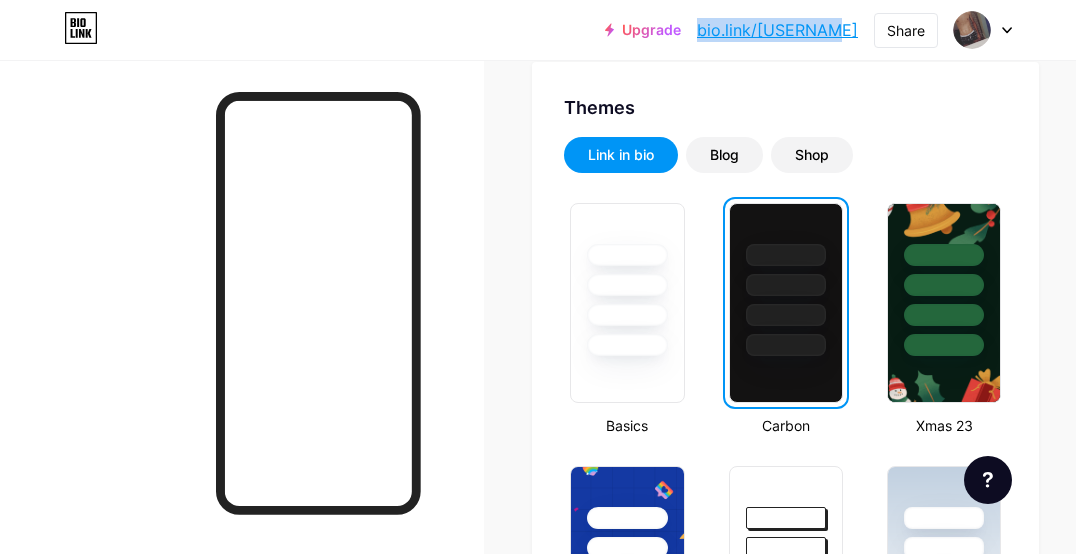 click on "bio.link/[USERNAME]" at bounding box center [777, 30] 